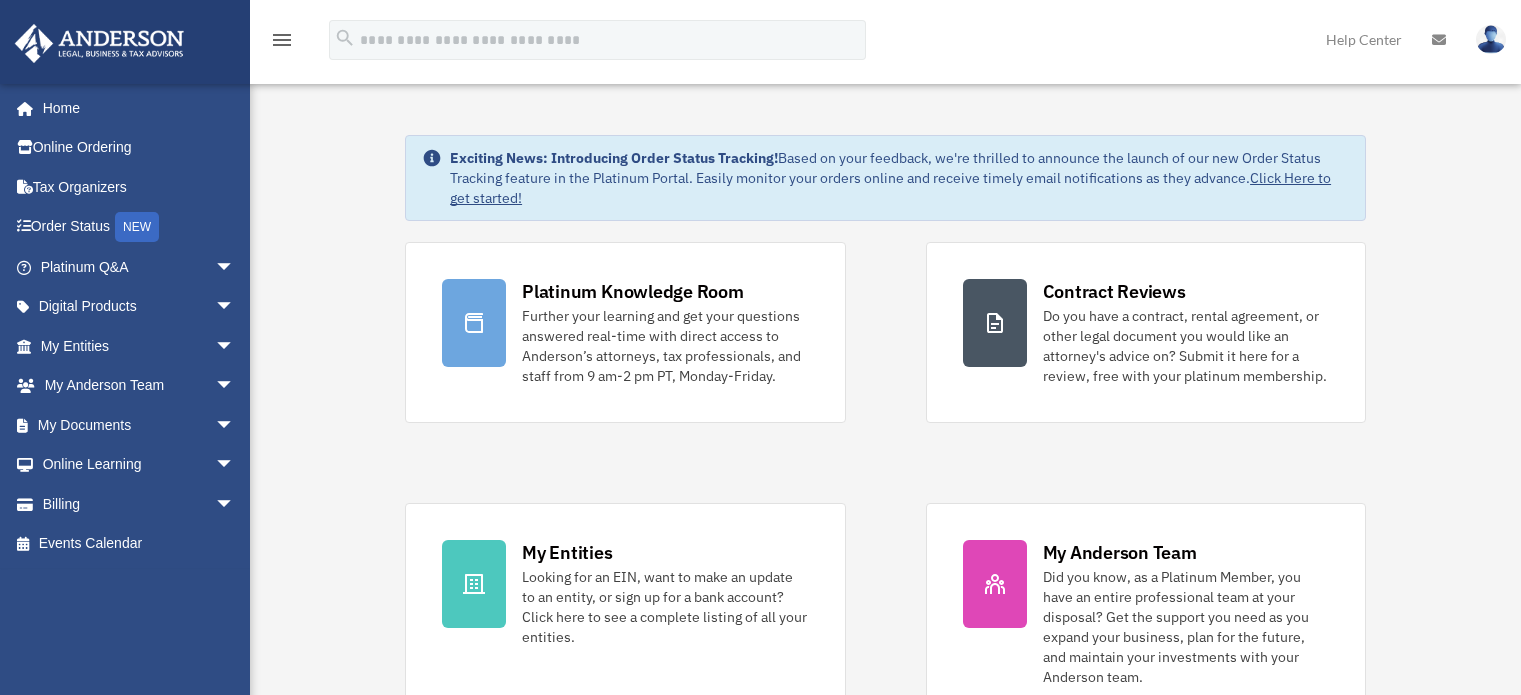 scroll, scrollTop: 0, scrollLeft: 0, axis: both 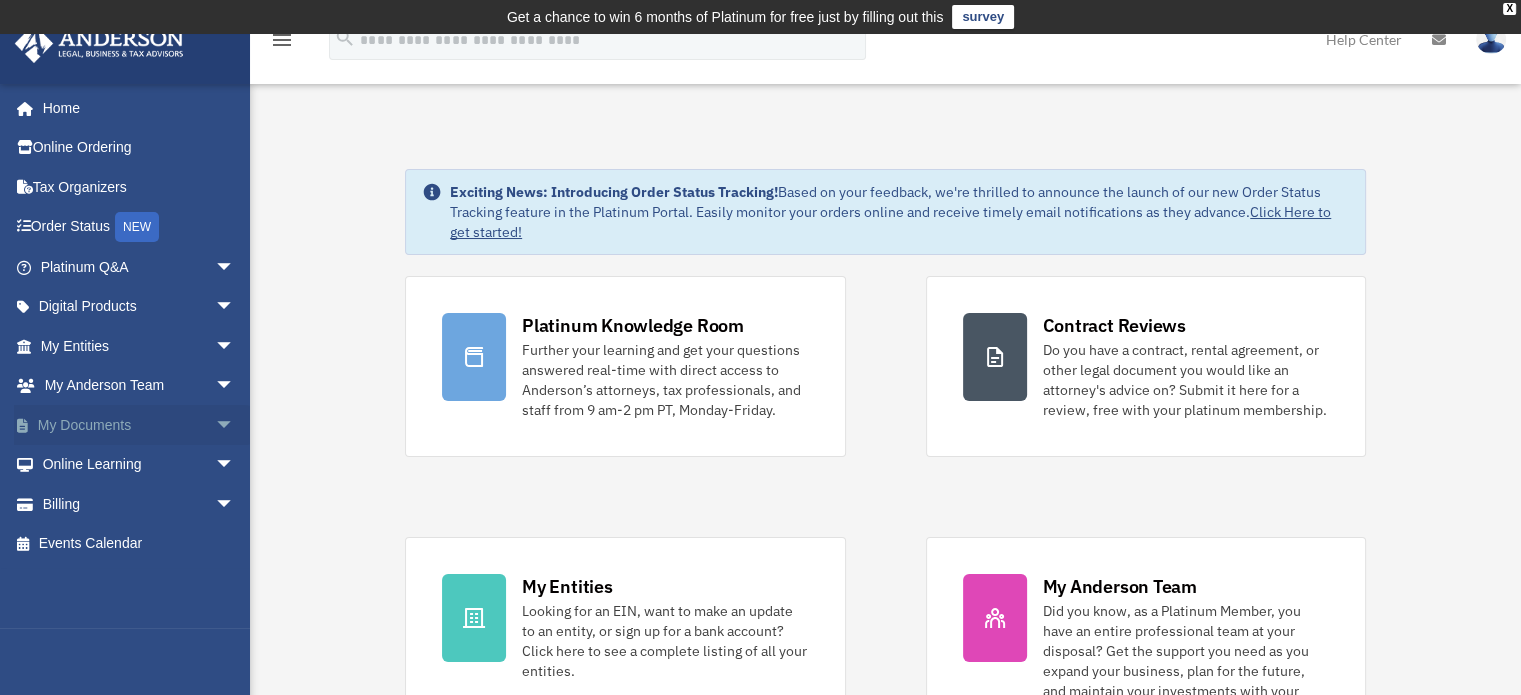 click on "arrow_drop_down" at bounding box center (235, 425) 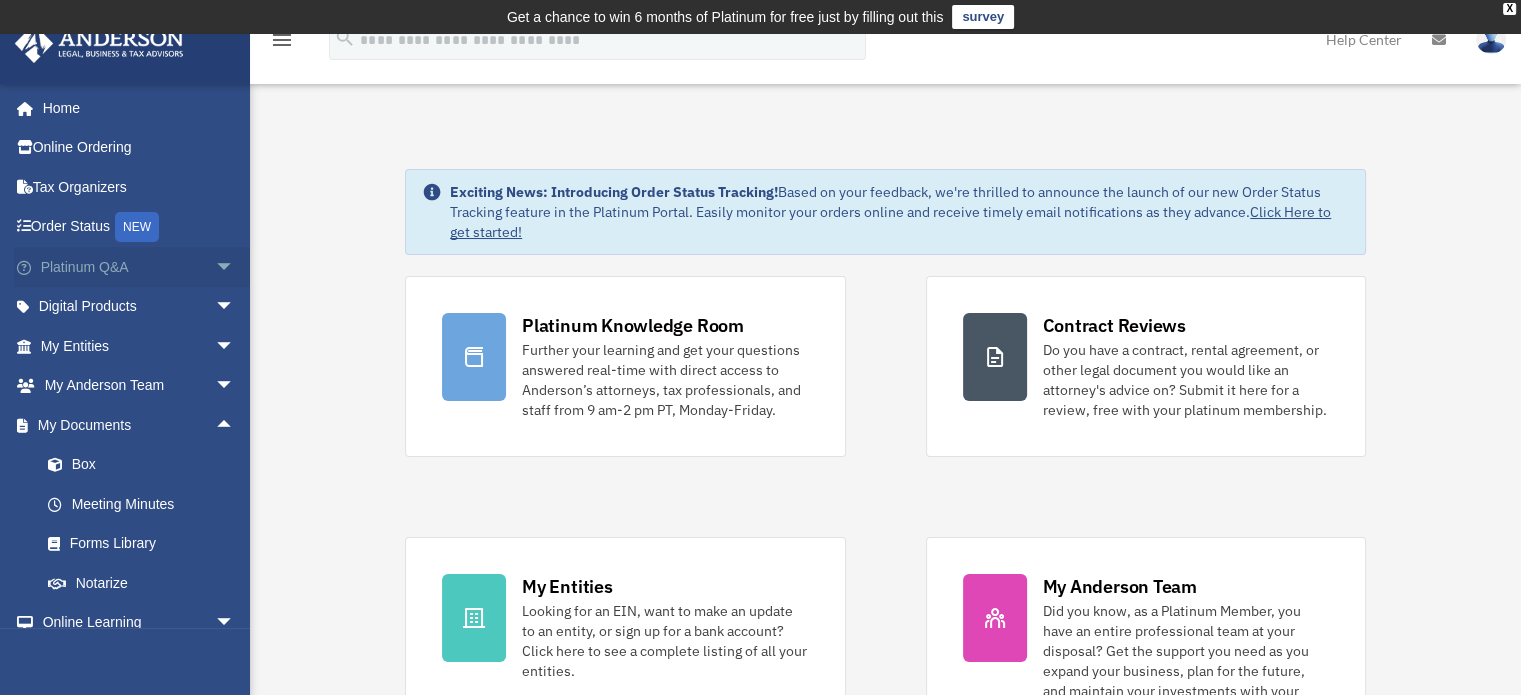 click on "arrow_drop_down" at bounding box center (235, 267) 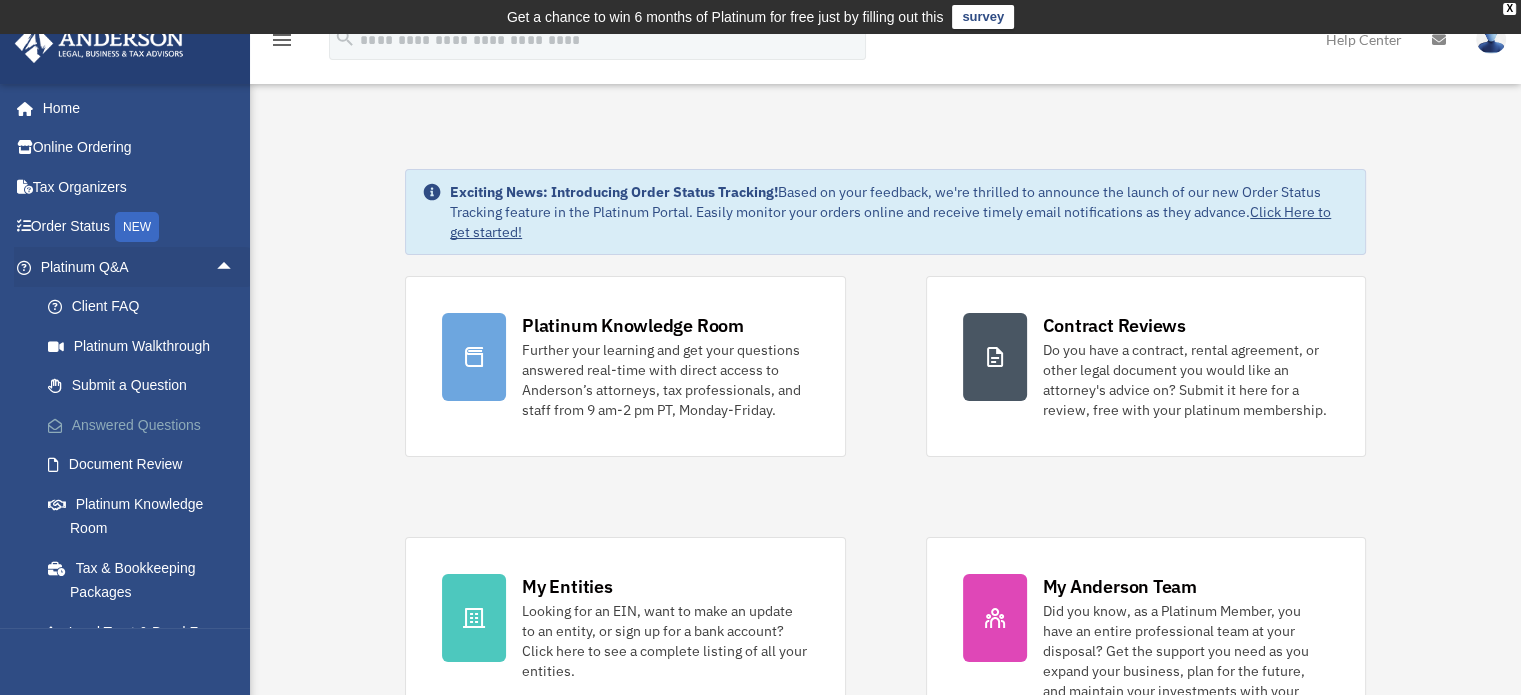 click on "Answered Questions" at bounding box center (146, 425) 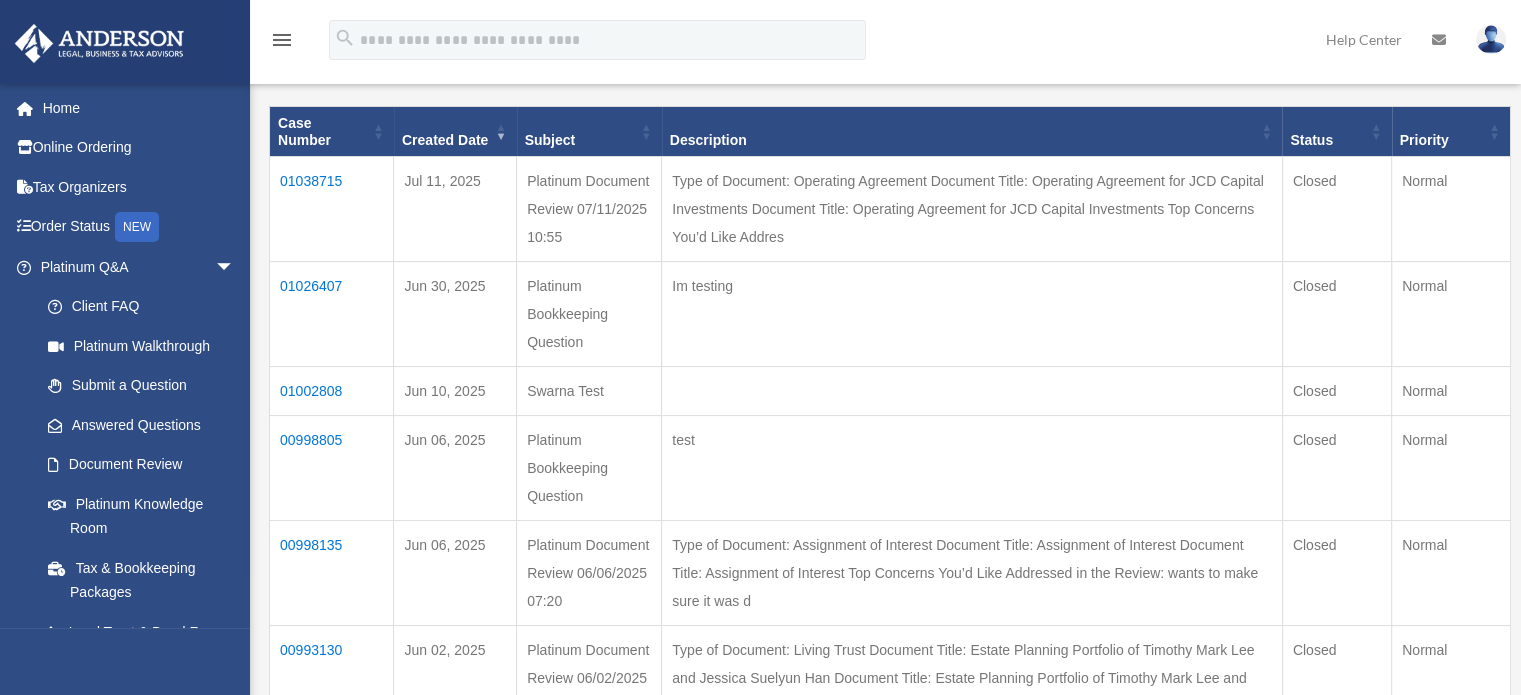 scroll, scrollTop: 300, scrollLeft: 0, axis: vertical 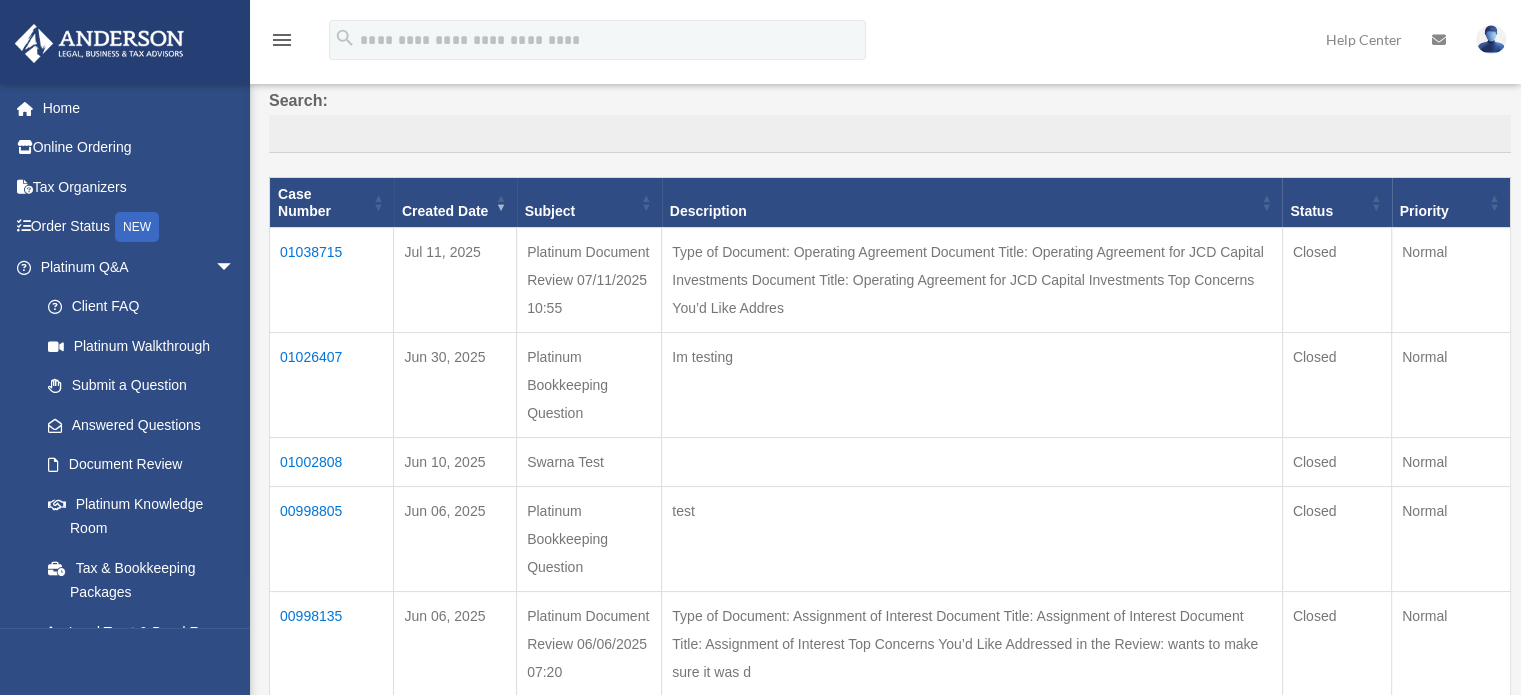 click on "01038715" at bounding box center (332, 280) 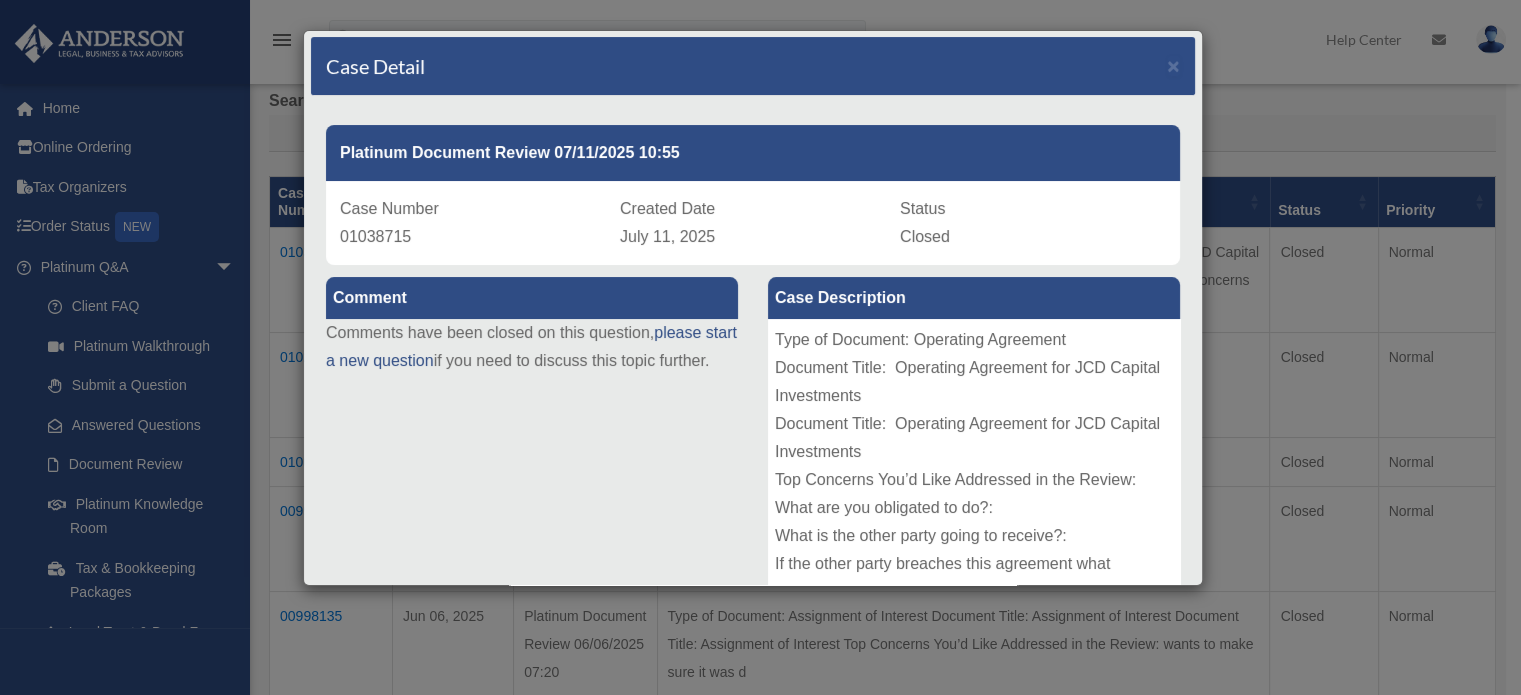 scroll, scrollTop: 0, scrollLeft: 0, axis: both 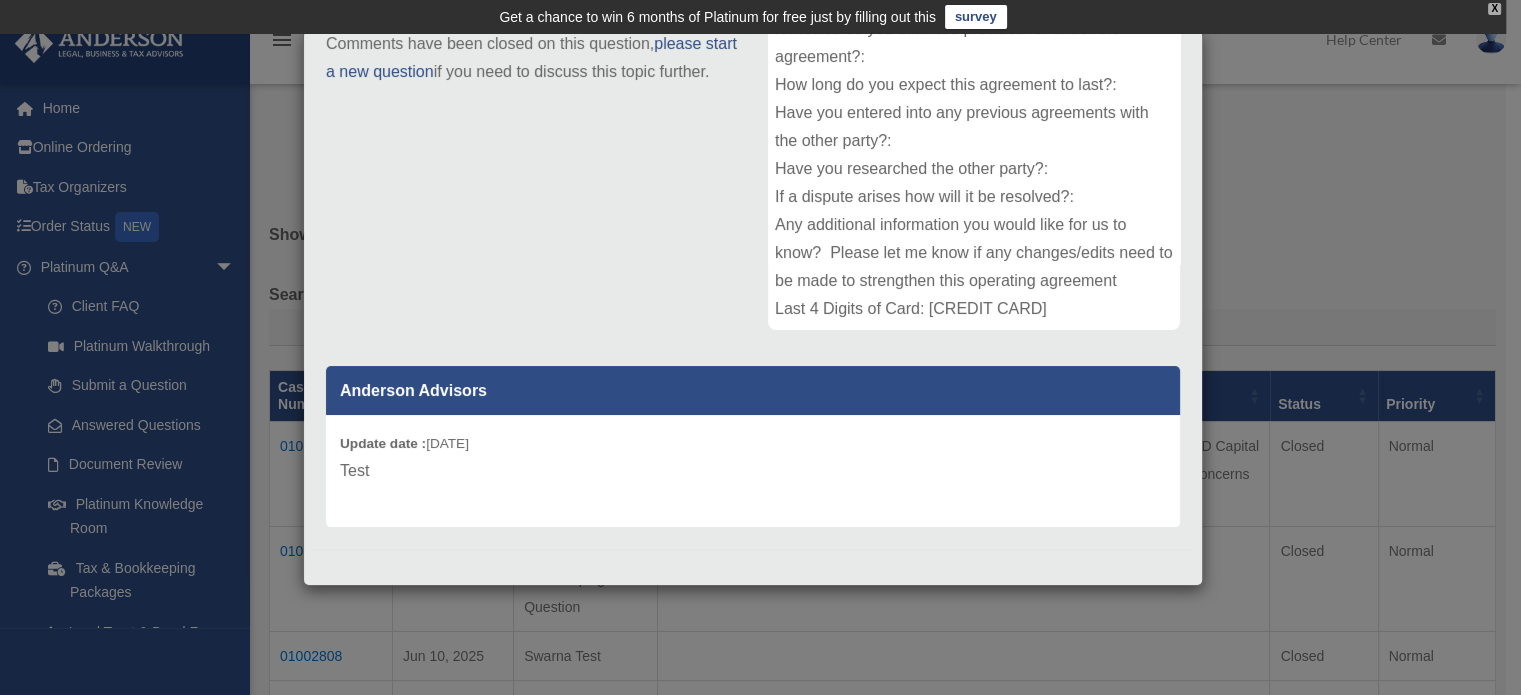 click on "X" at bounding box center [1494, 9] 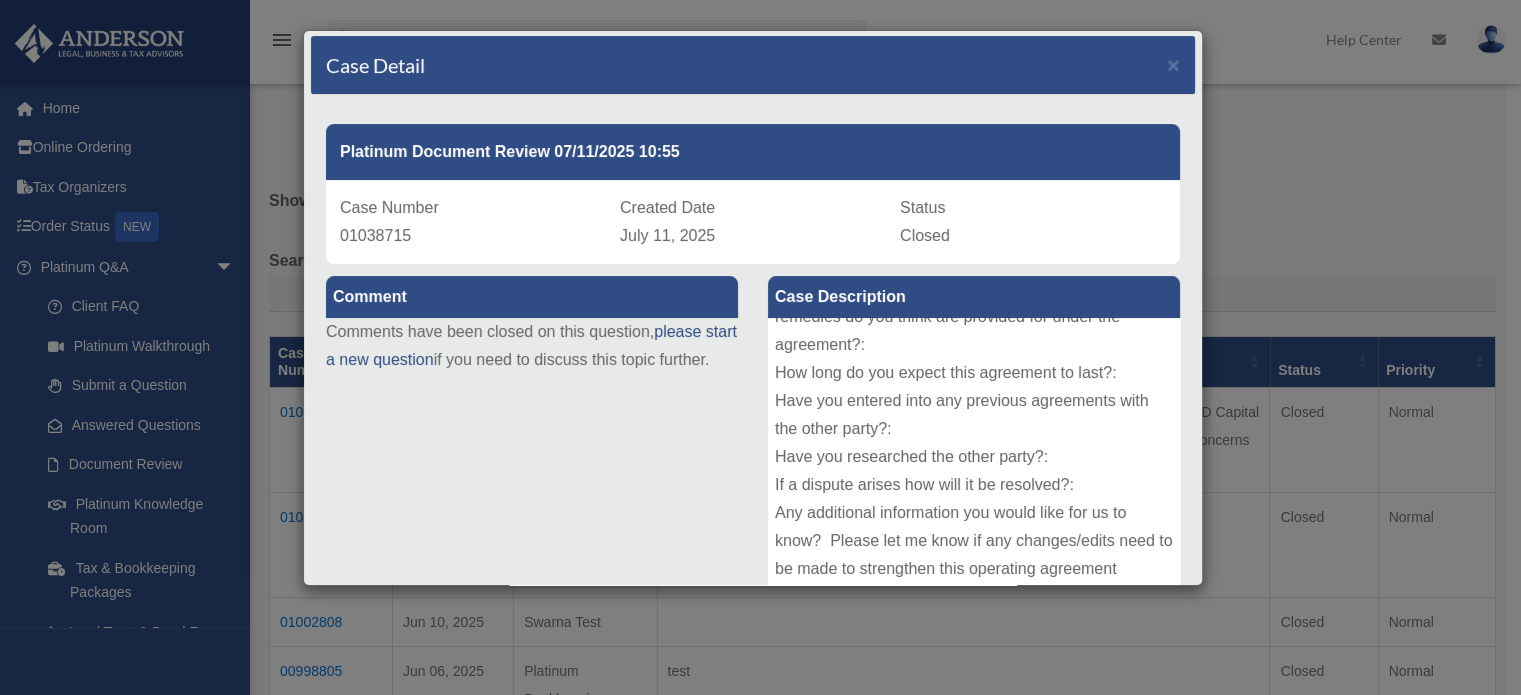 scroll, scrollTop: 0, scrollLeft: 0, axis: both 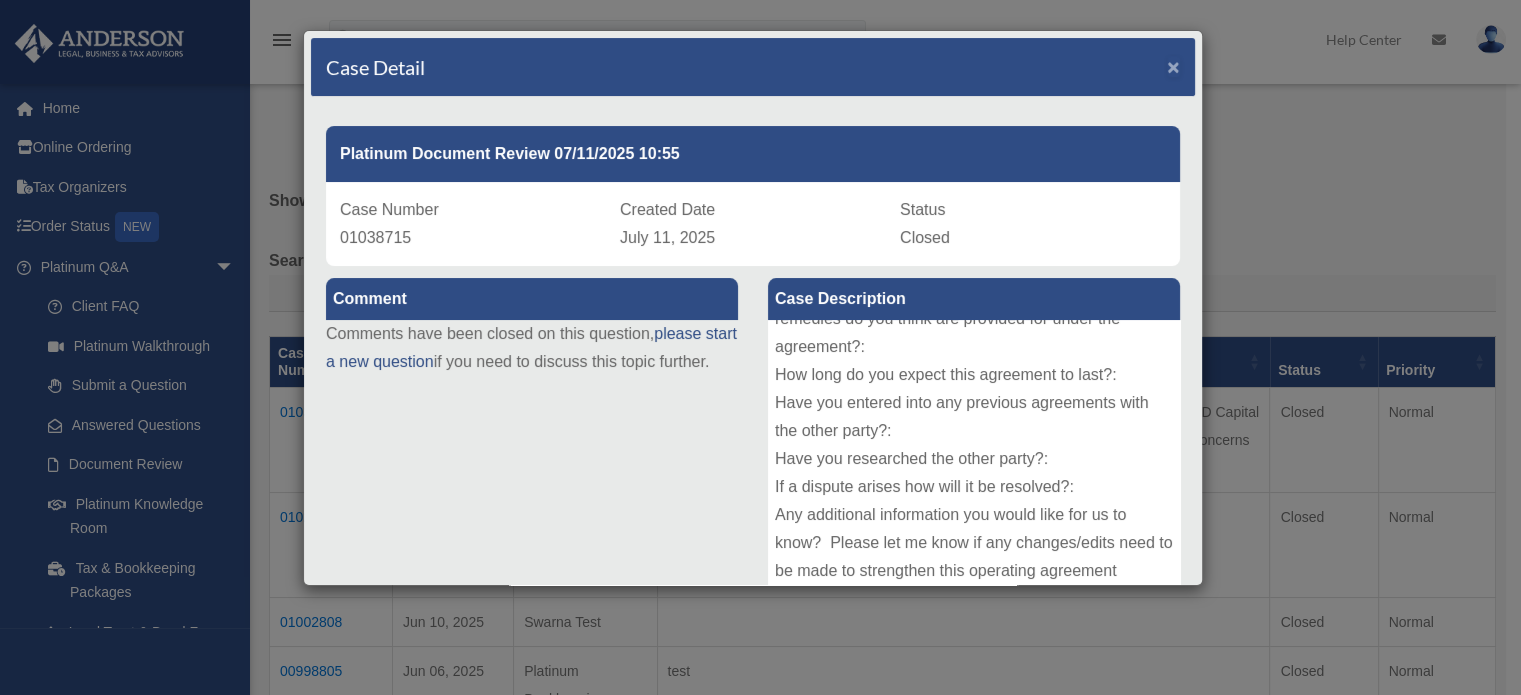 click on "×" at bounding box center [1173, 66] 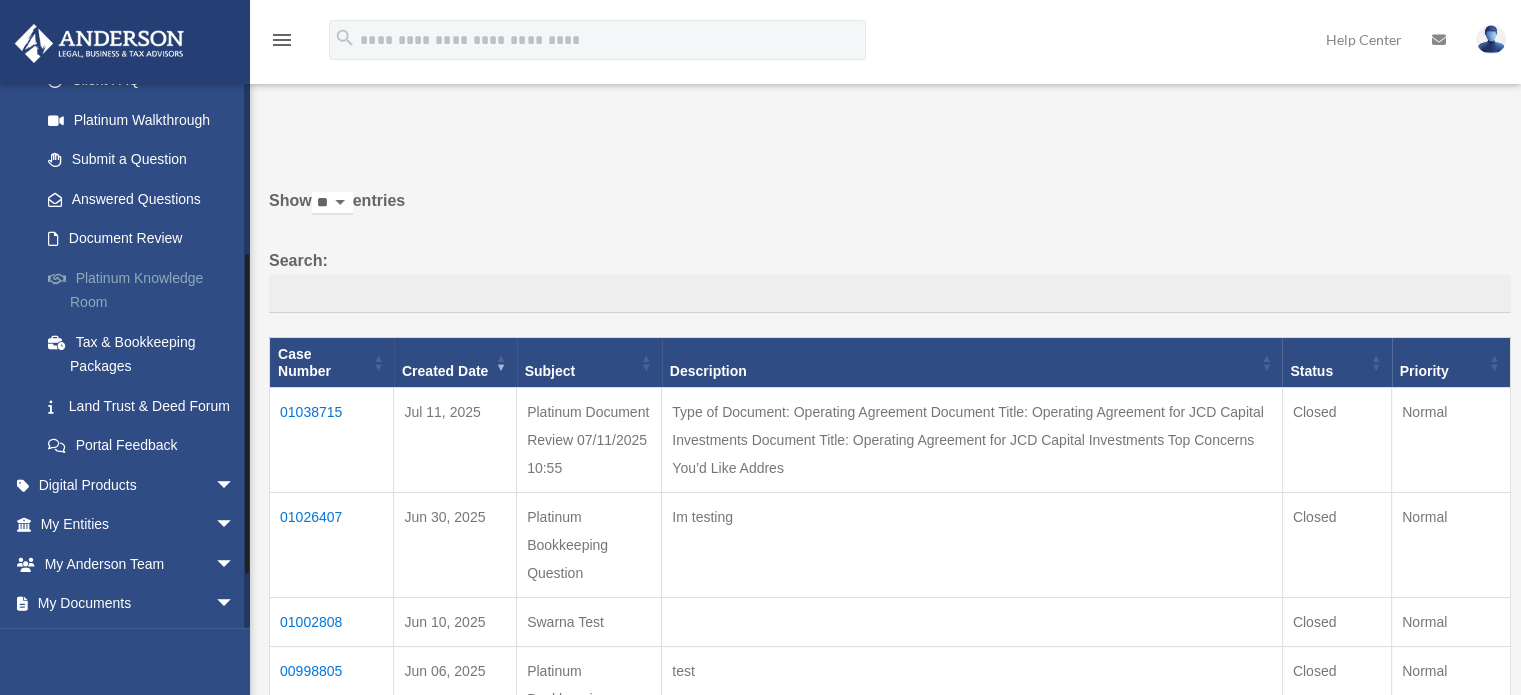 scroll, scrollTop: 368, scrollLeft: 0, axis: vertical 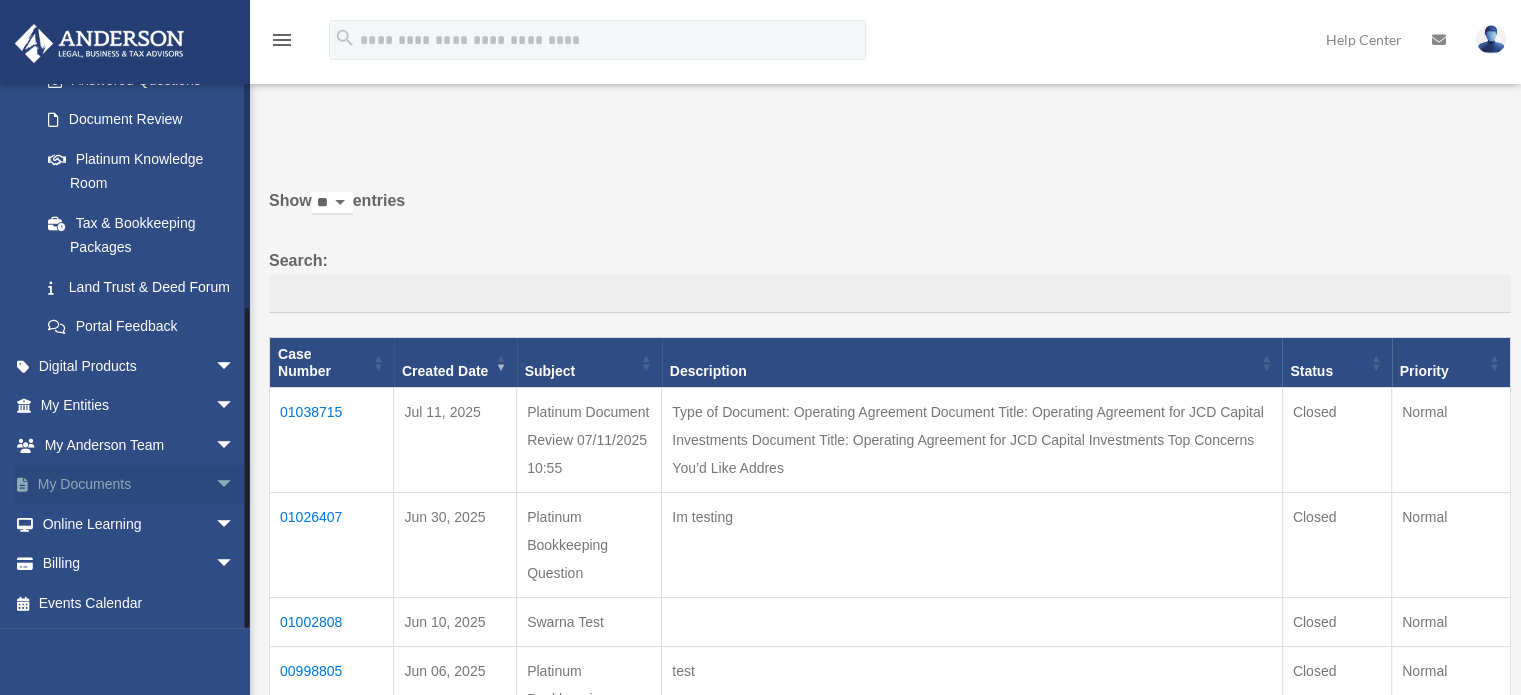 click on "arrow_drop_down" at bounding box center (235, 485) 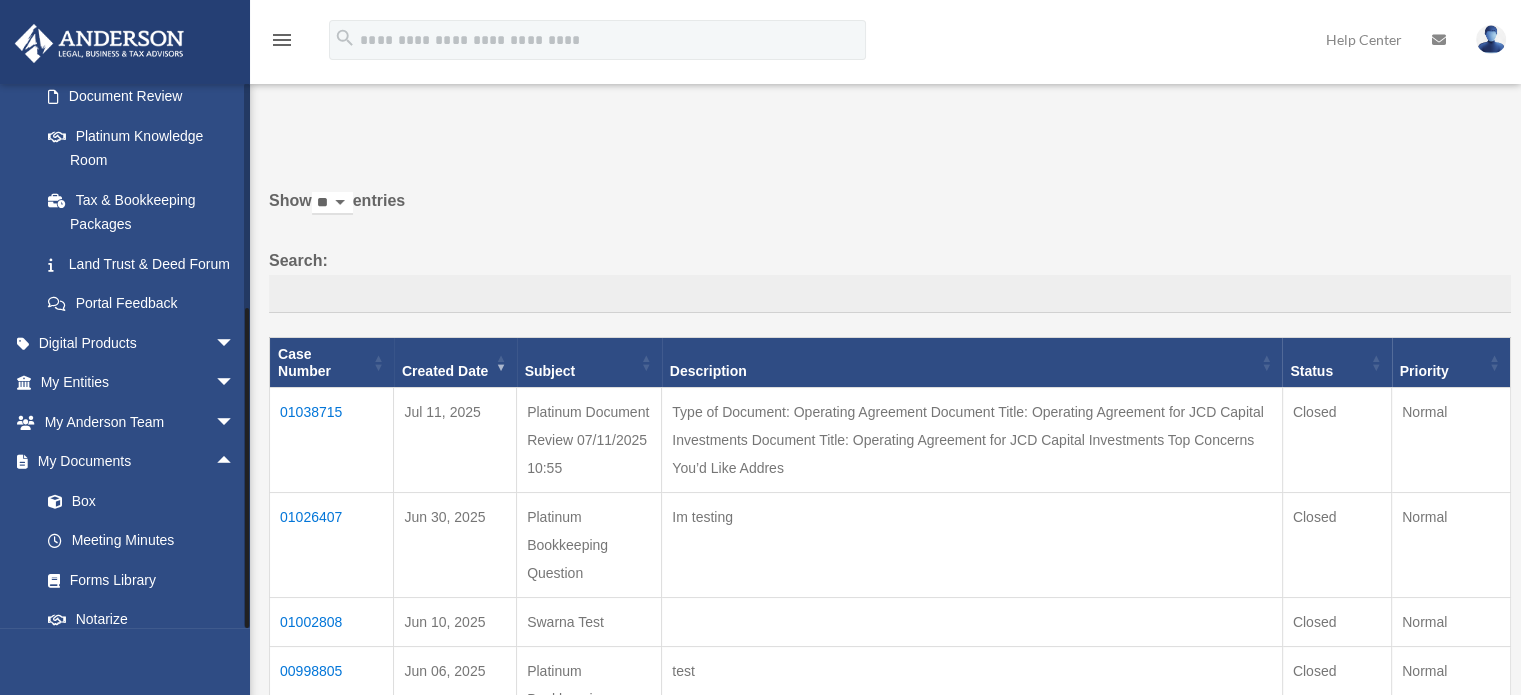 scroll, scrollTop: 116, scrollLeft: 0, axis: vertical 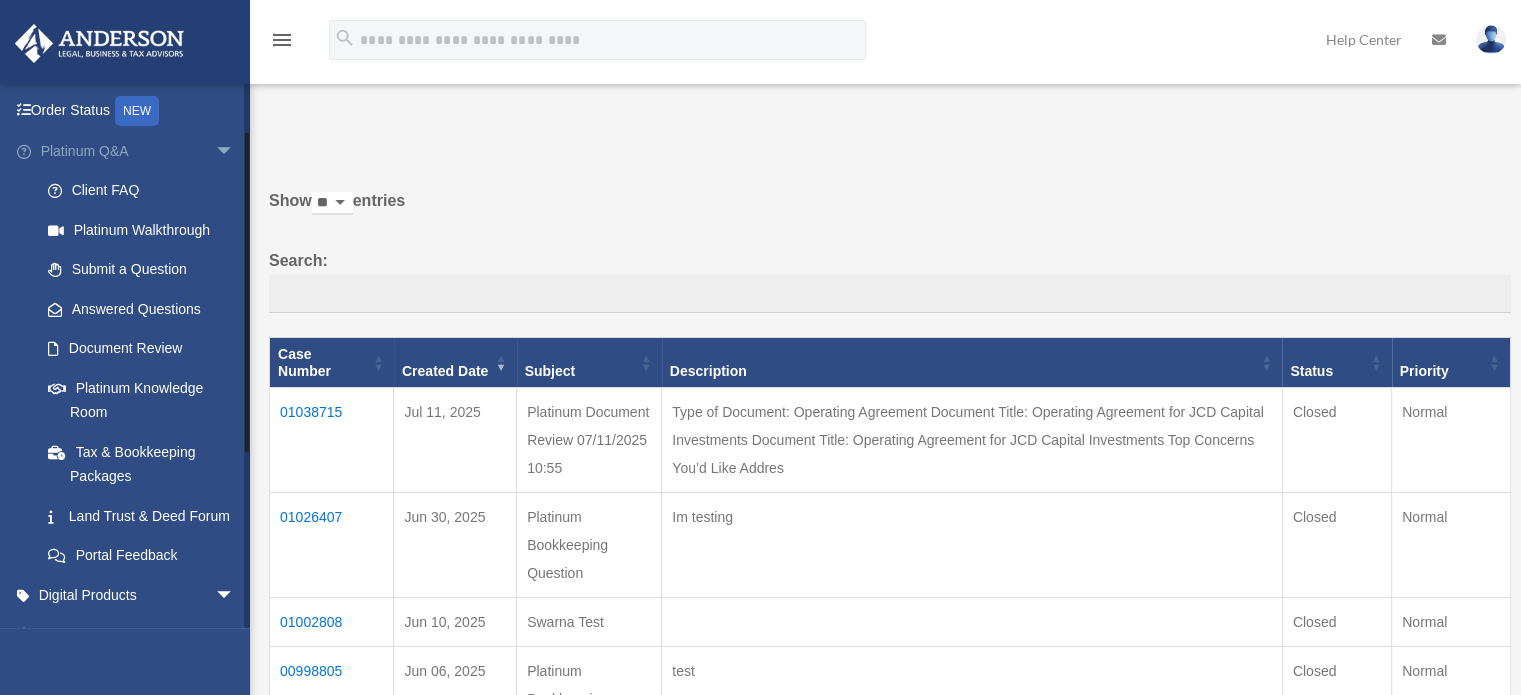 click on "arrow_drop_down" at bounding box center [235, 151] 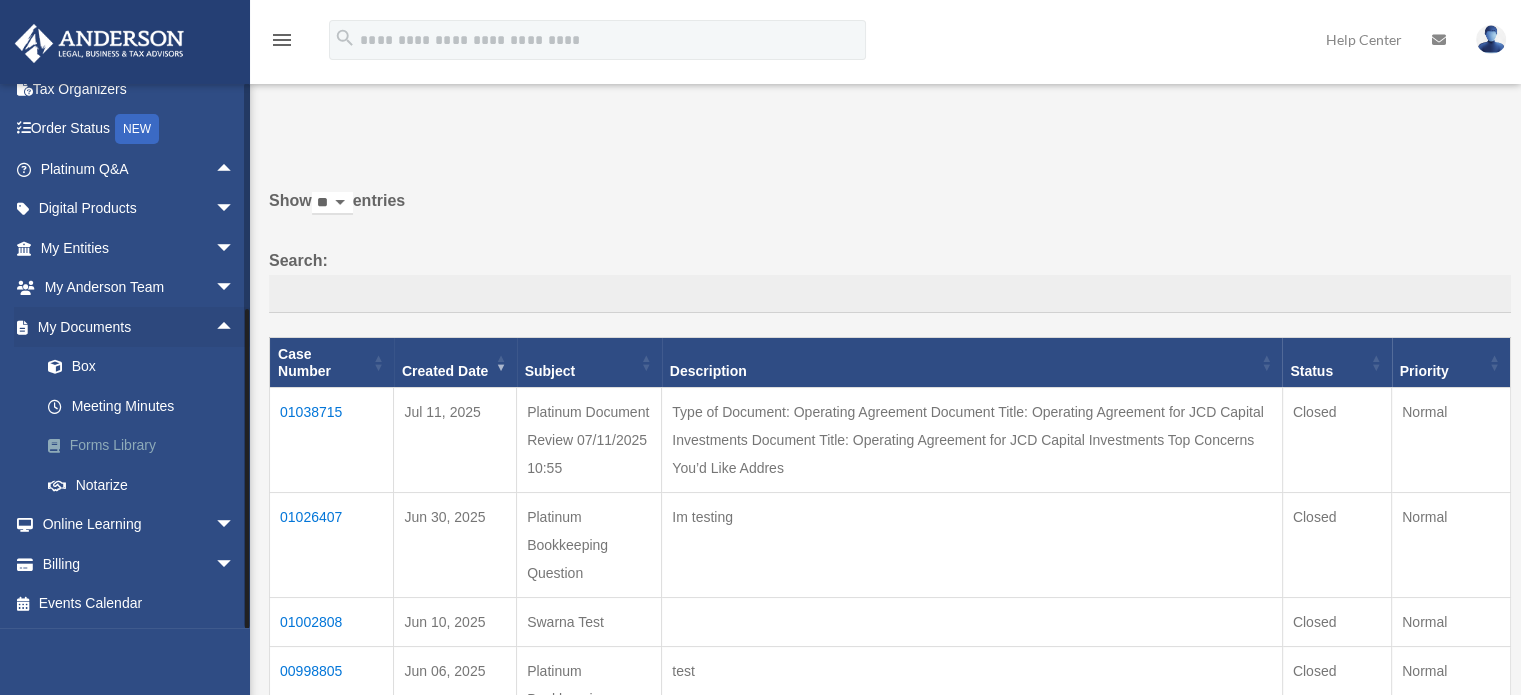 scroll, scrollTop: 97, scrollLeft: 0, axis: vertical 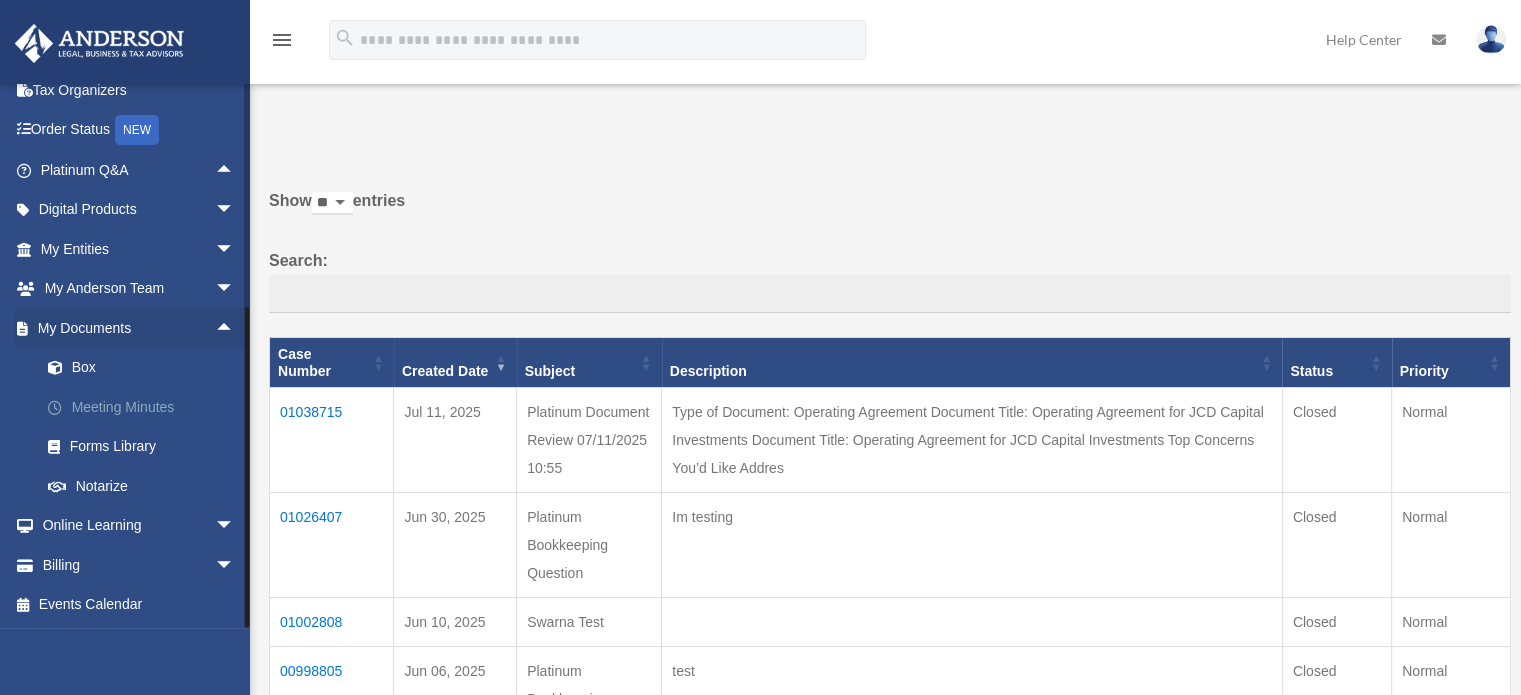 click on "Meeting Minutes" at bounding box center (146, 407) 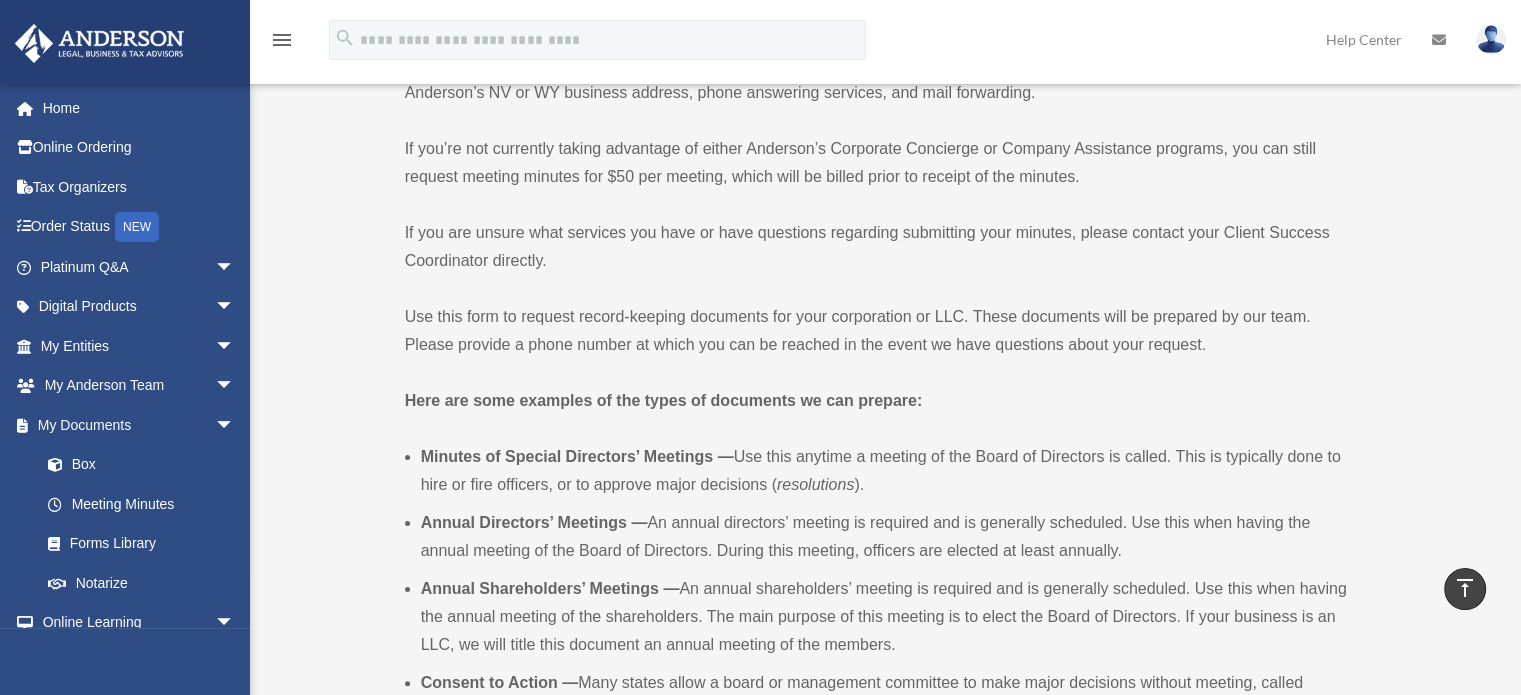 scroll, scrollTop: 0, scrollLeft: 0, axis: both 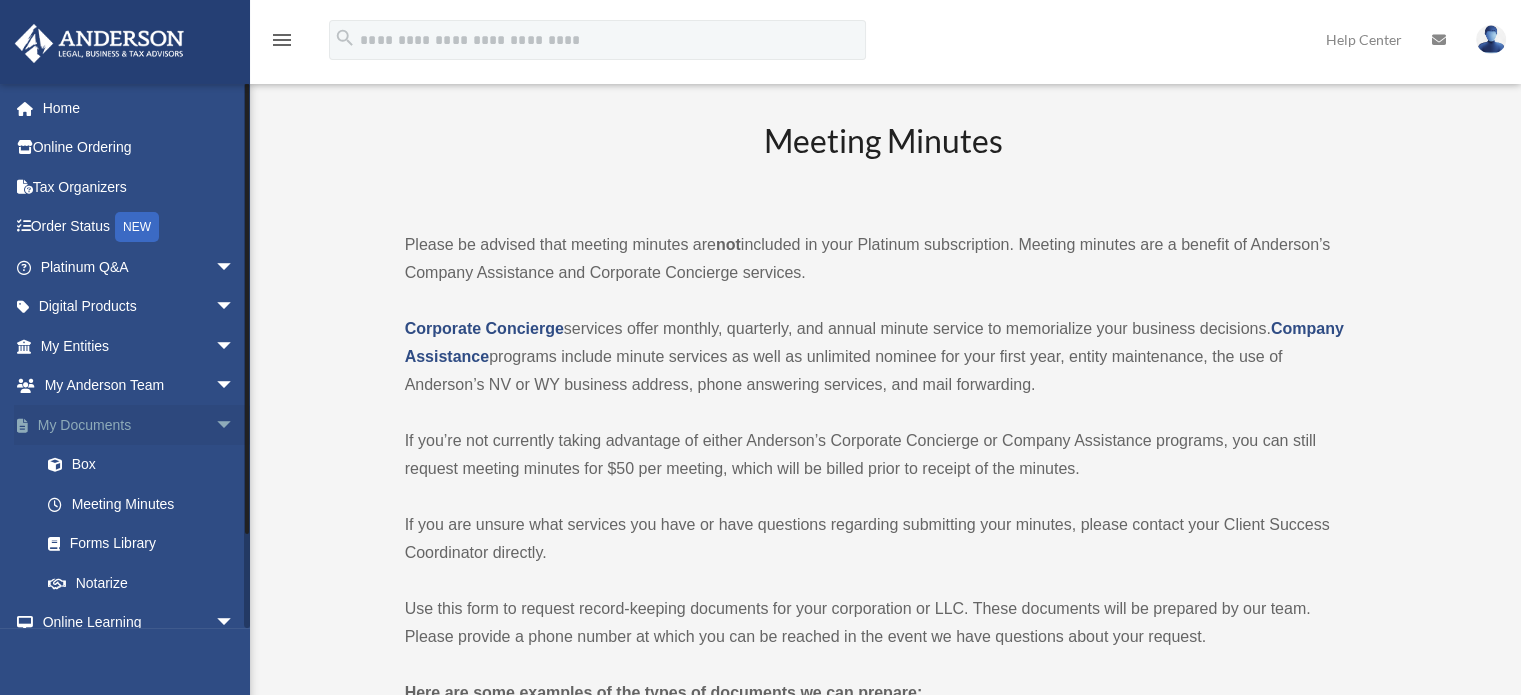 click on "arrow_drop_down" at bounding box center (235, 425) 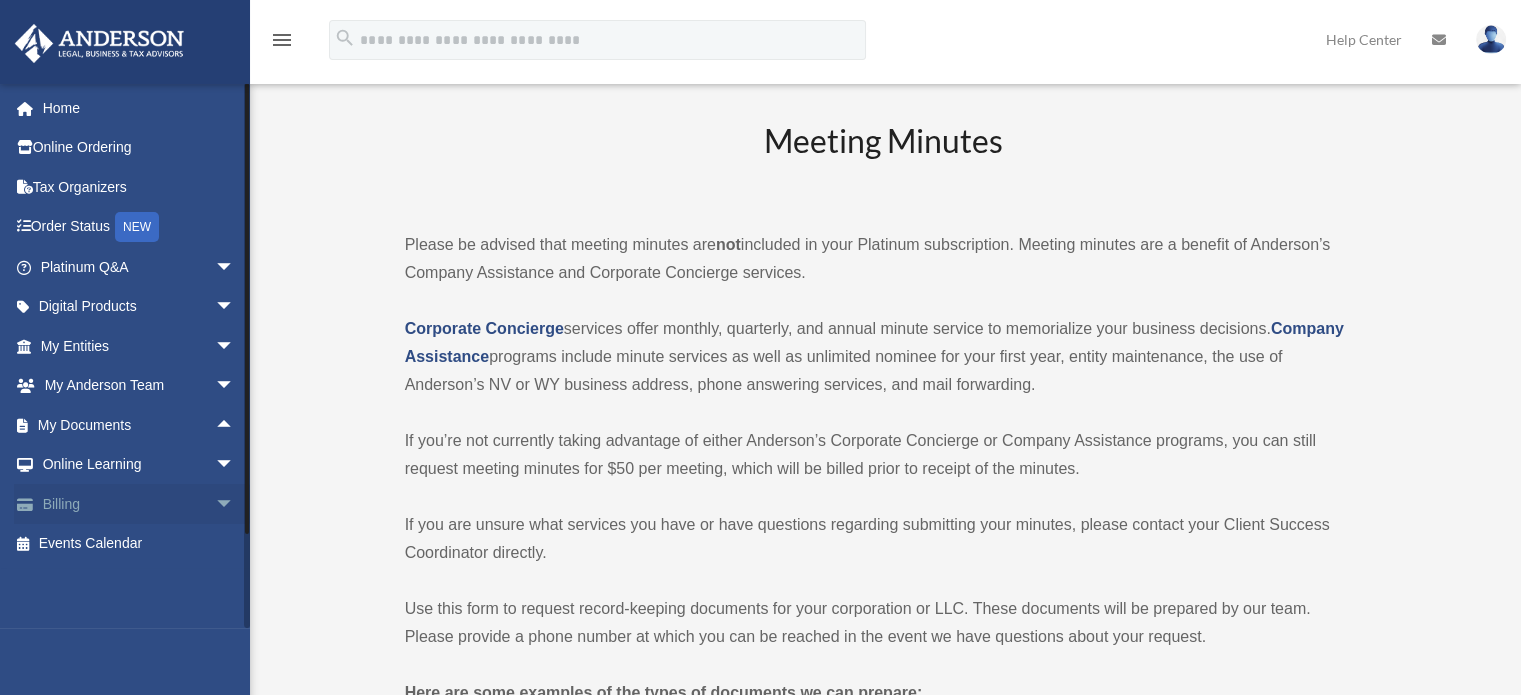 click on "arrow_drop_down" at bounding box center (235, 504) 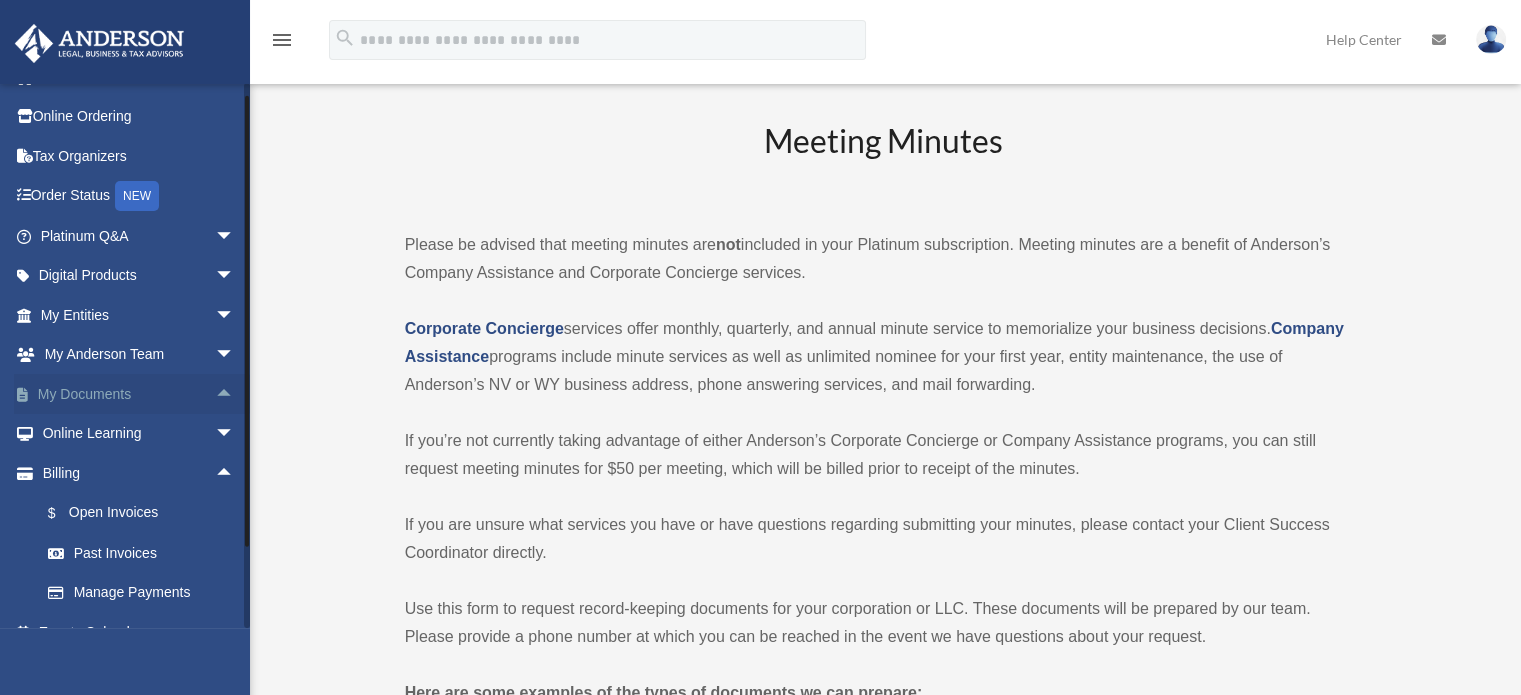 scroll, scrollTop: 59, scrollLeft: 0, axis: vertical 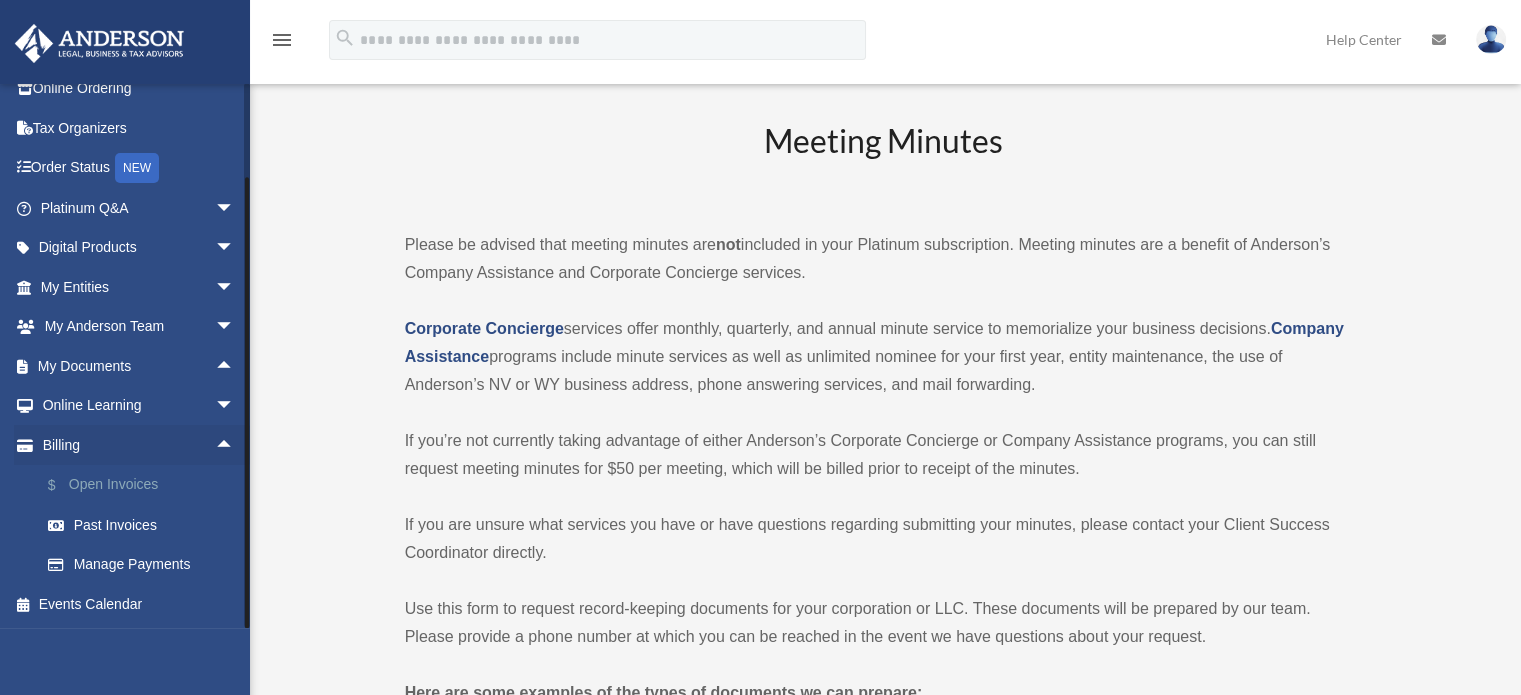 click on "$ Open Invoices" at bounding box center (146, 485) 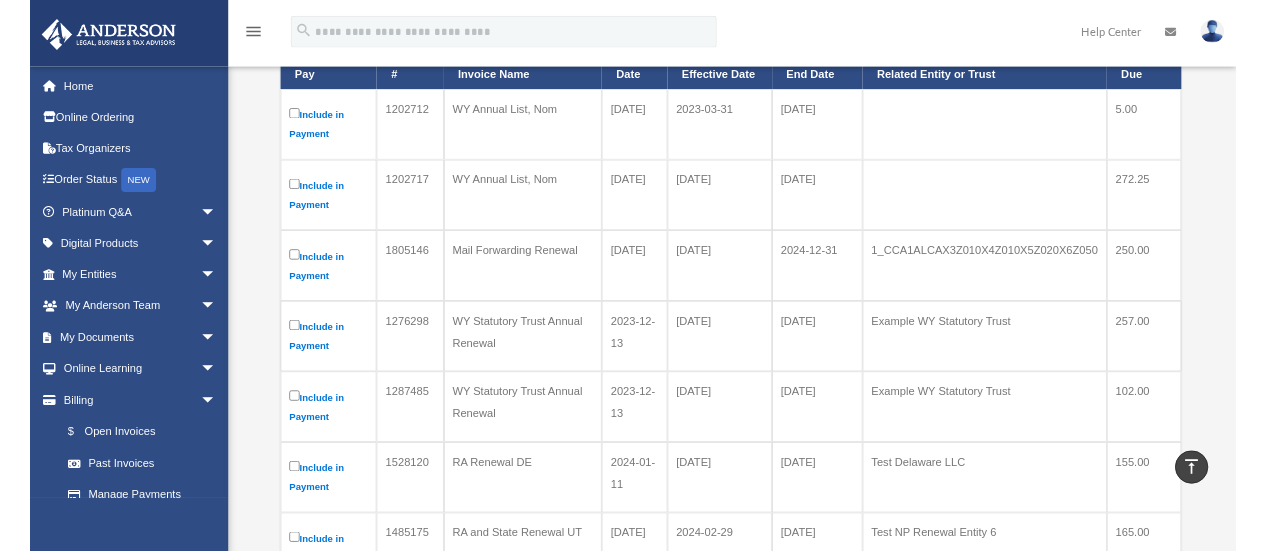 scroll, scrollTop: 0, scrollLeft: 0, axis: both 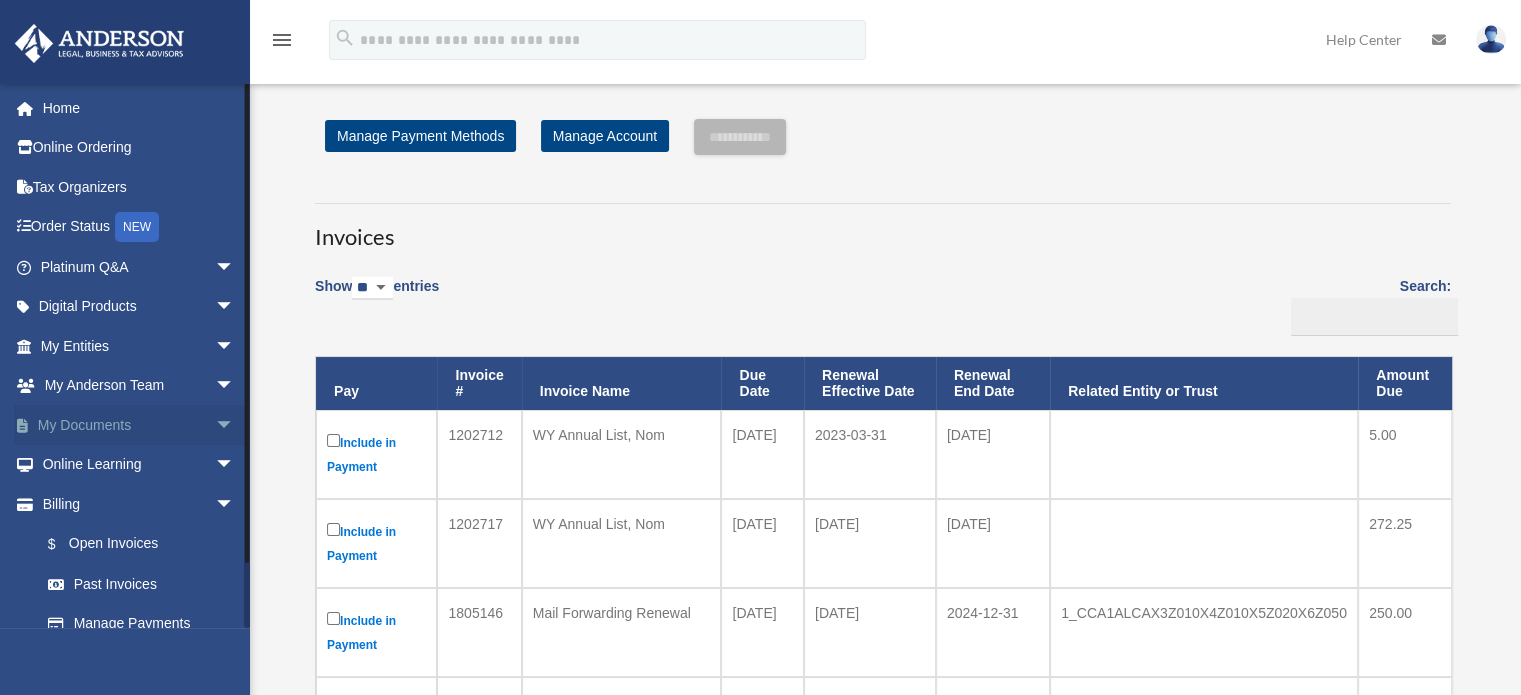 click on "arrow_drop_down" at bounding box center [235, 425] 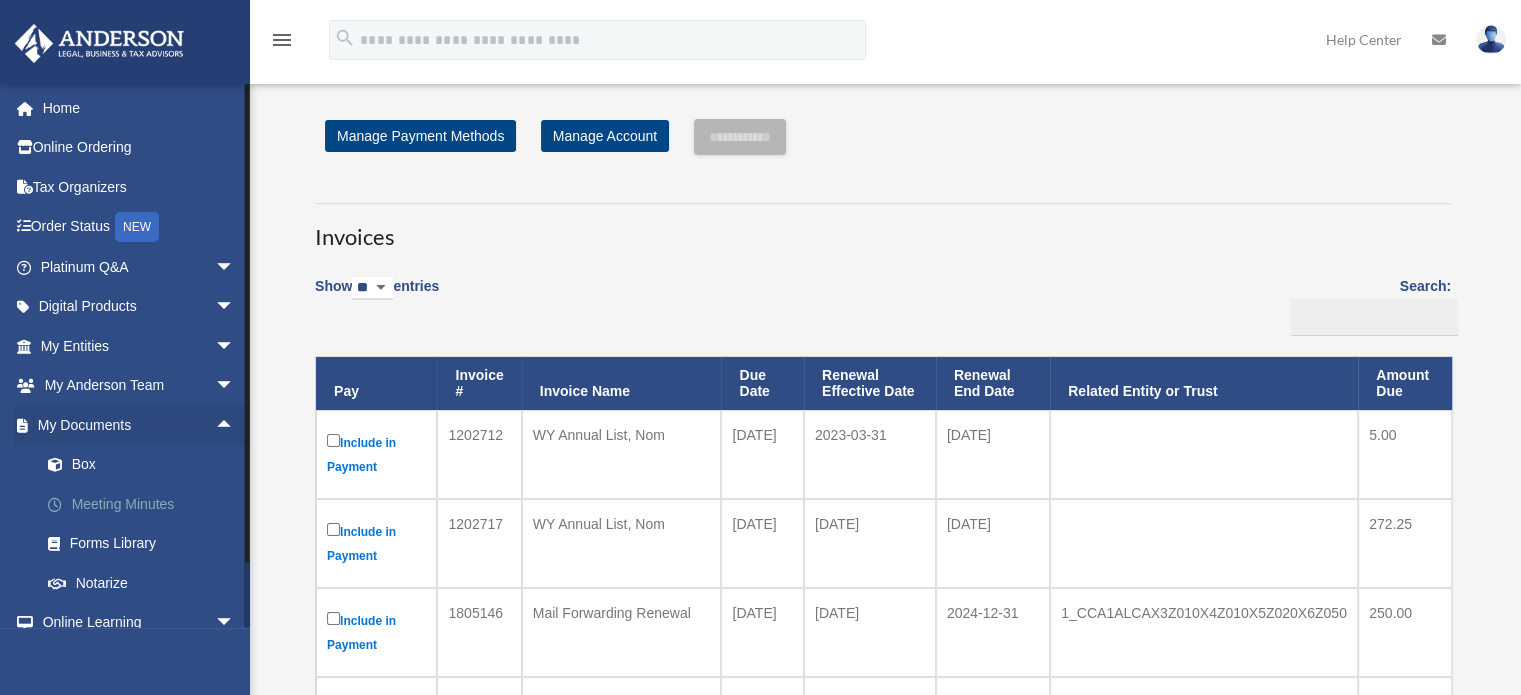 click on "Meeting Minutes" at bounding box center [146, 504] 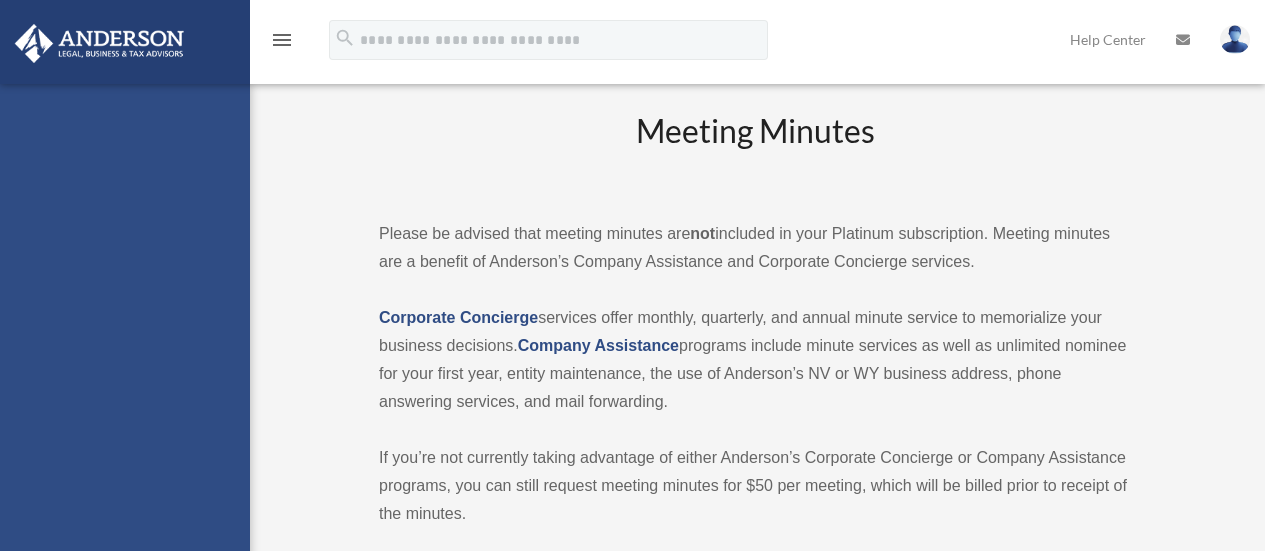 scroll, scrollTop: 0, scrollLeft: 0, axis: both 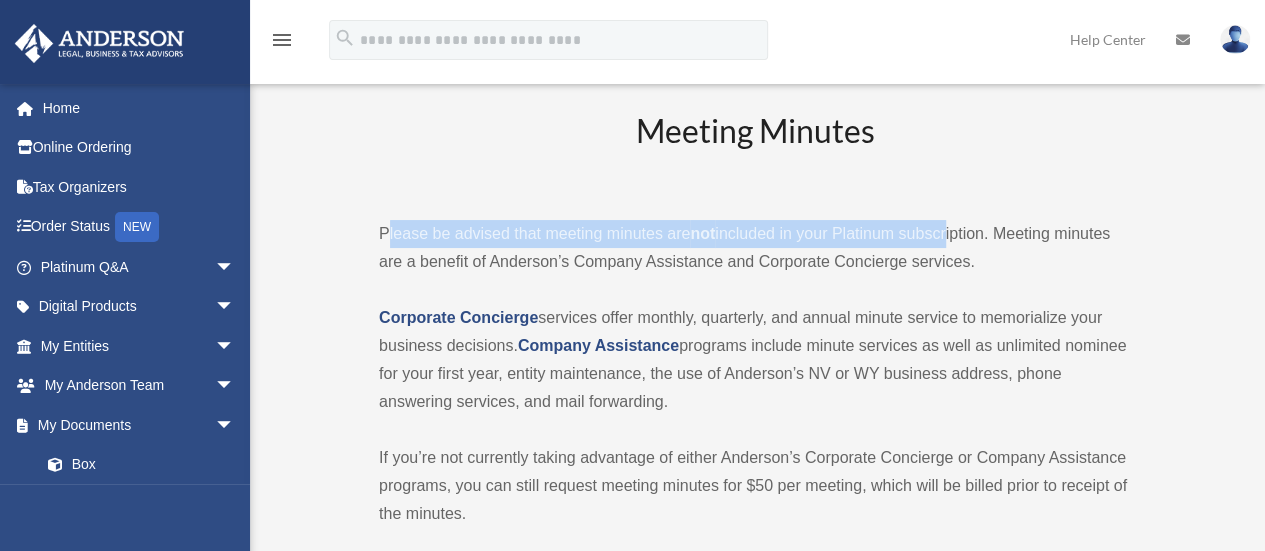 drag, startPoint x: 386, startPoint y: 230, endPoint x: 950, endPoint y: 221, distance: 564.0718 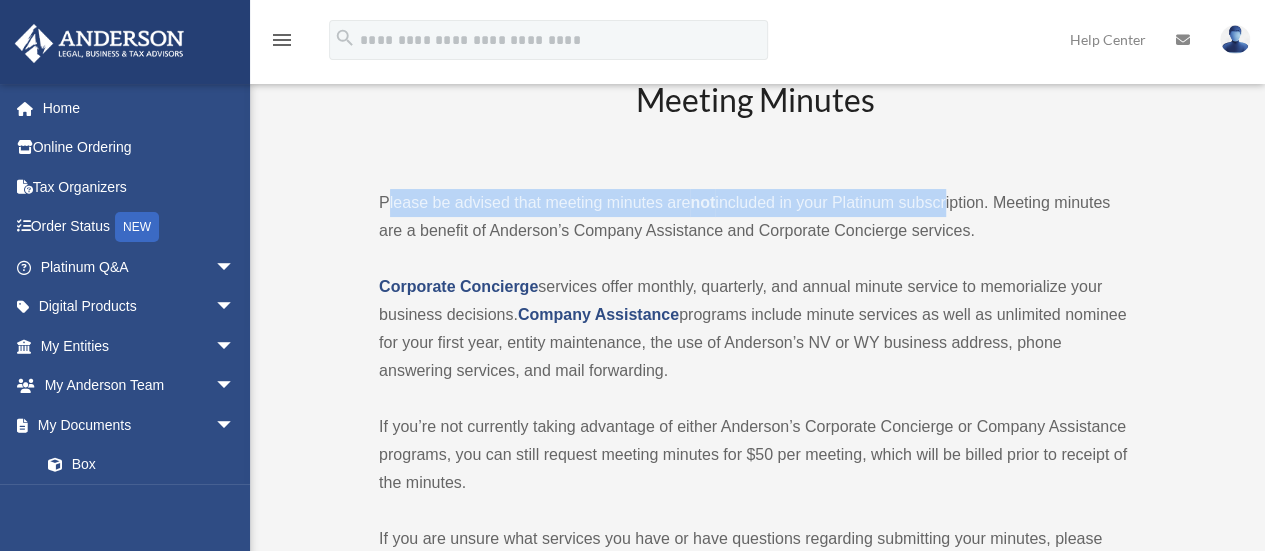 scroll, scrollTop: 0, scrollLeft: 0, axis: both 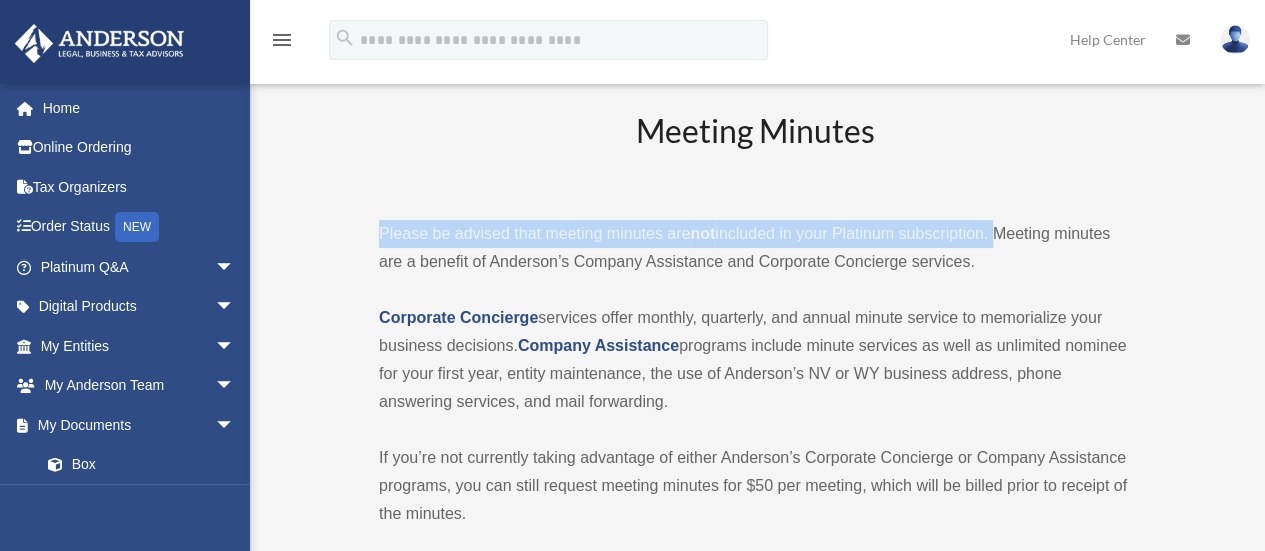 drag, startPoint x: 379, startPoint y: 229, endPoint x: 998, endPoint y: 196, distance: 619.879 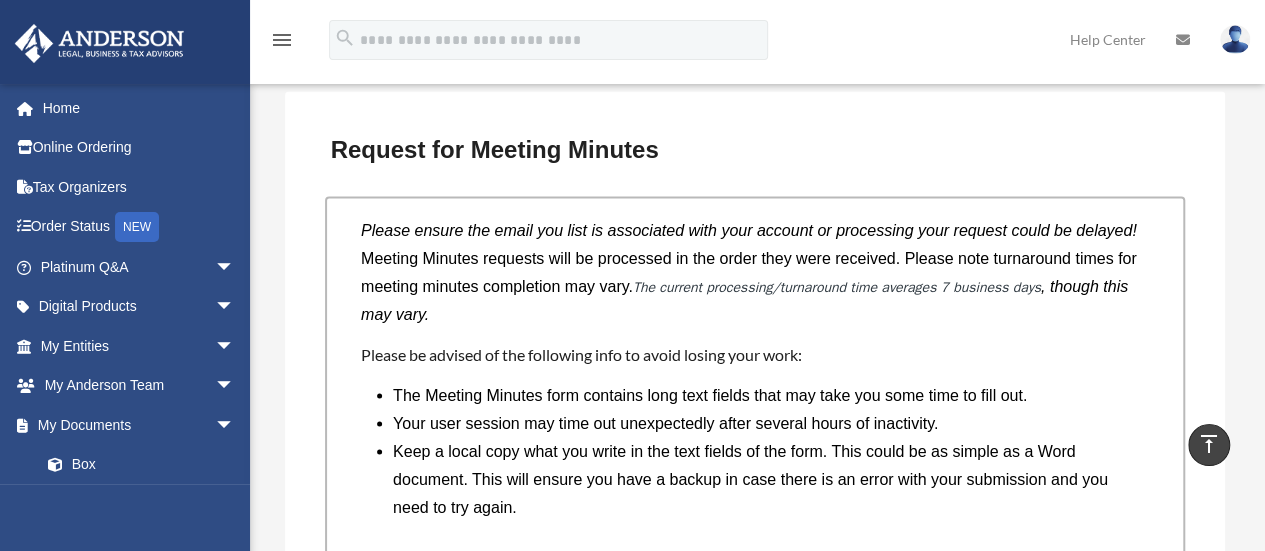 scroll, scrollTop: 1712, scrollLeft: 0, axis: vertical 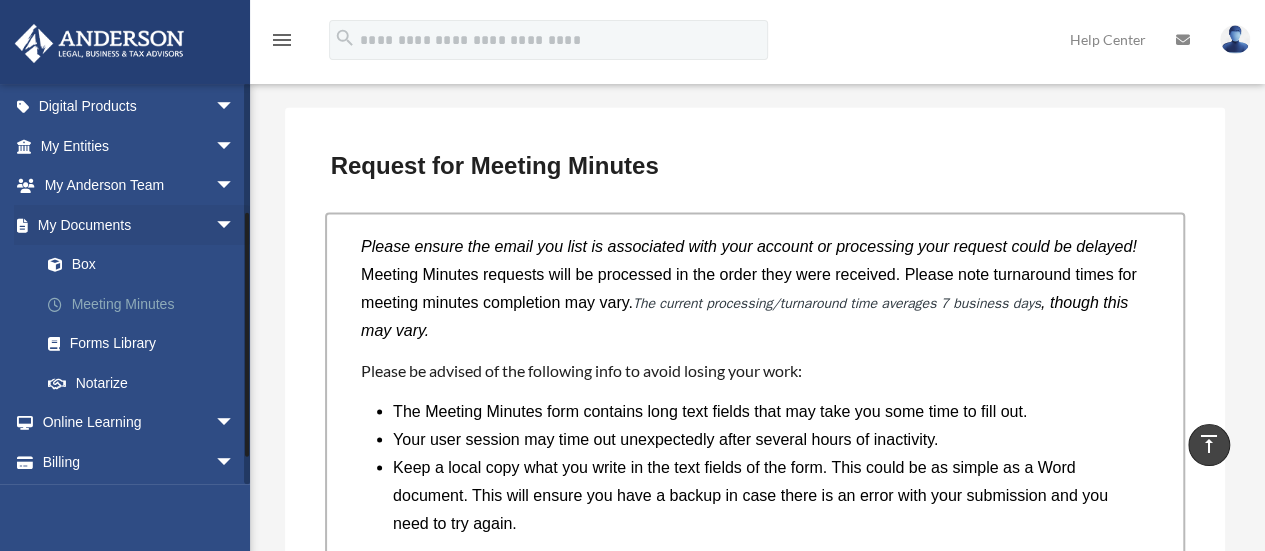 click on "Meeting Minutes" at bounding box center [146, 304] 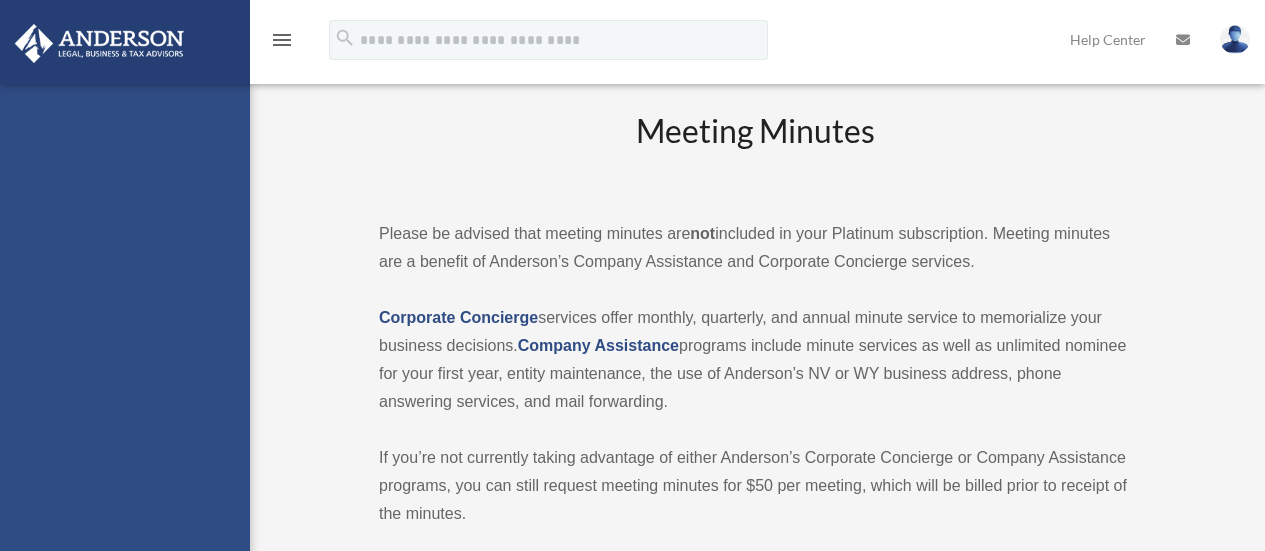 scroll, scrollTop: 0, scrollLeft: 0, axis: both 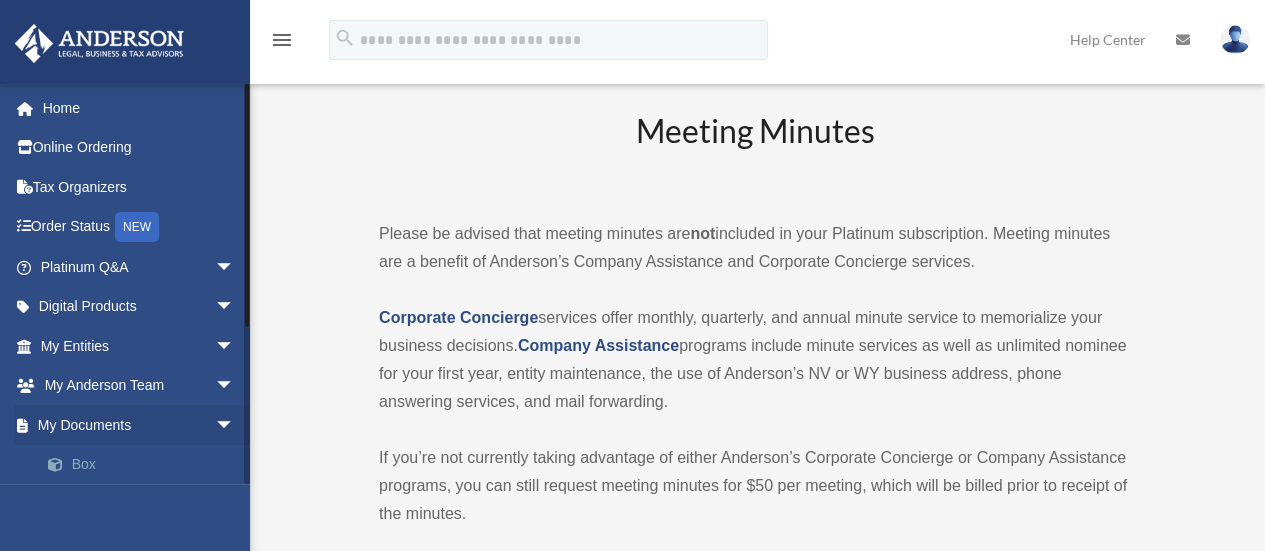click on "Box" at bounding box center (146, 465) 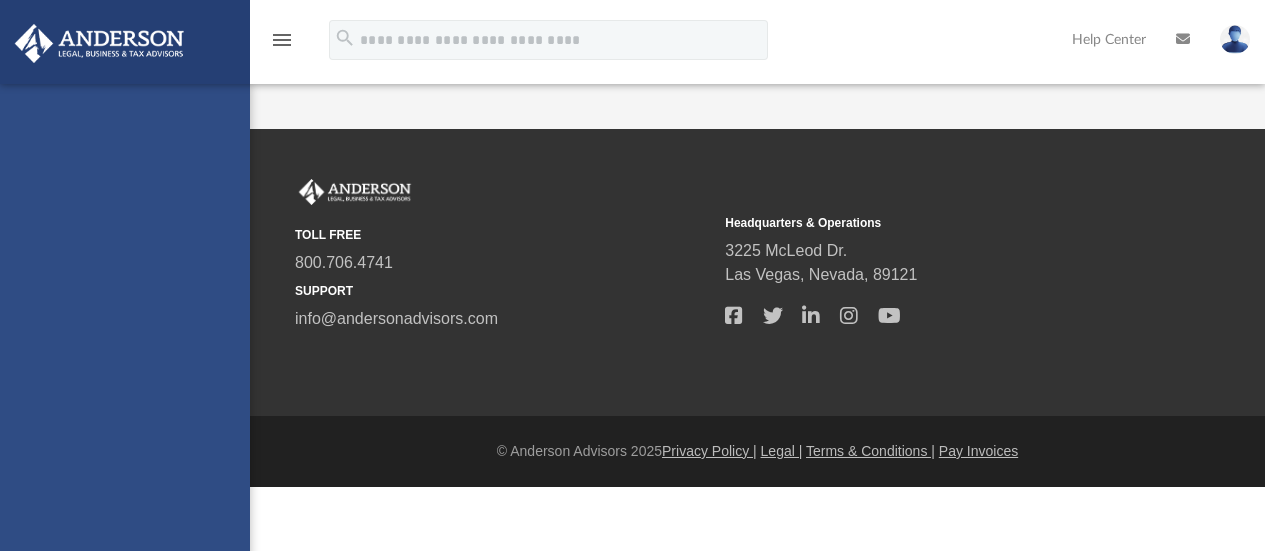 scroll, scrollTop: 0, scrollLeft: 0, axis: both 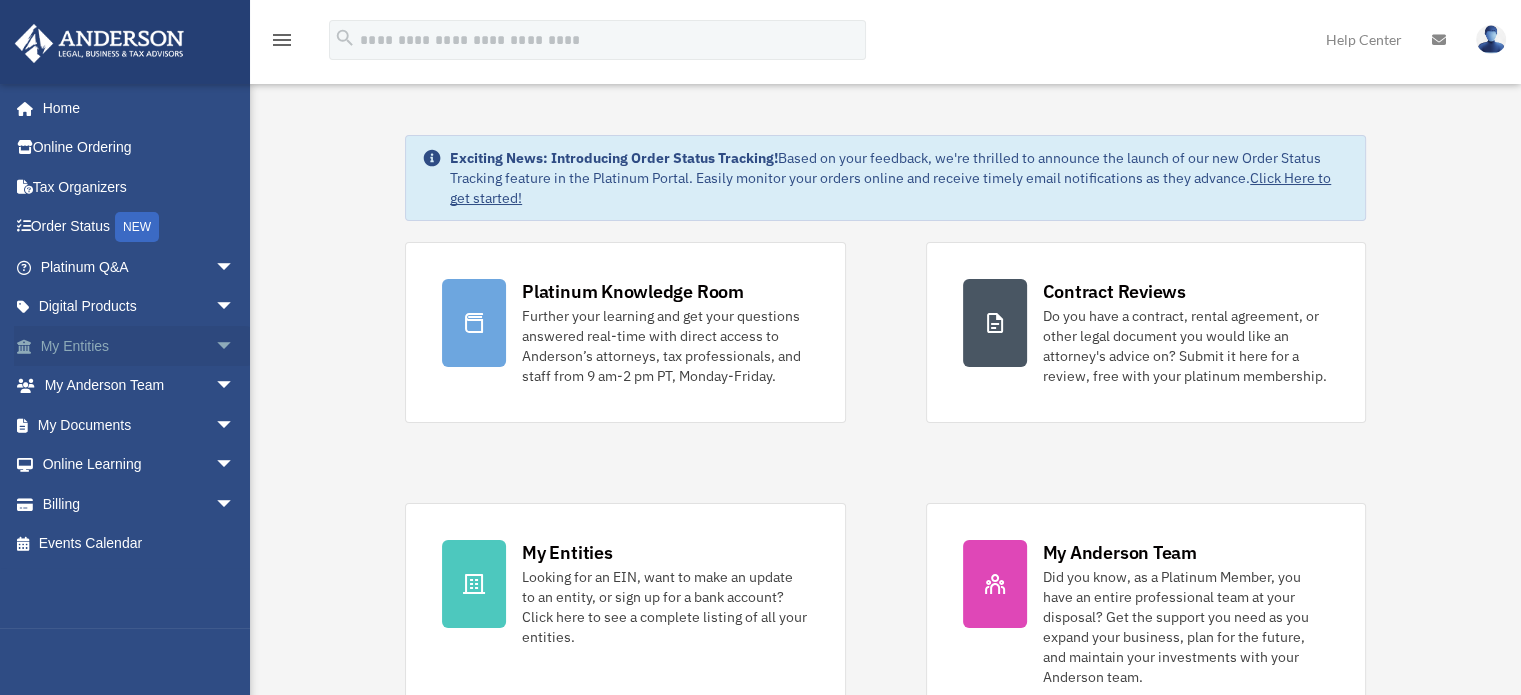 click on "arrow_drop_down" at bounding box center (235, 346) 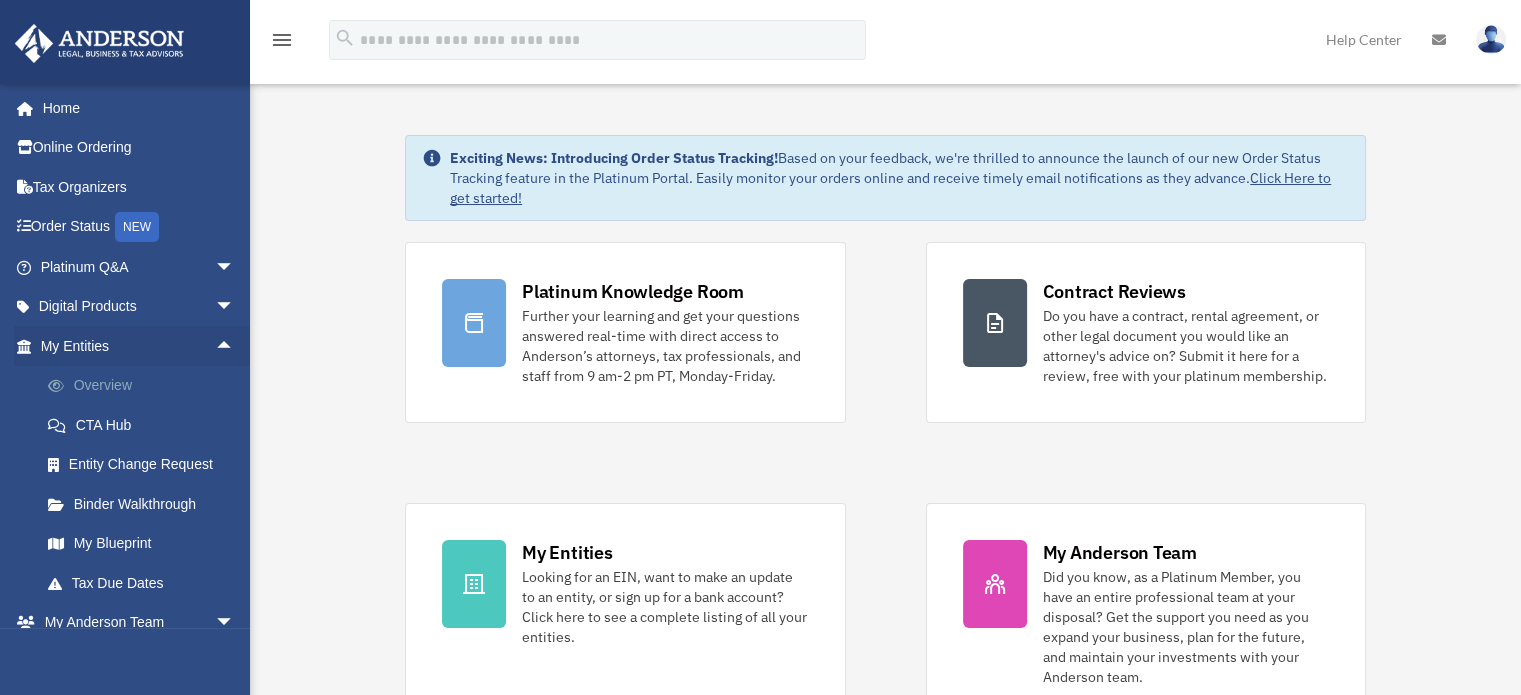 click on "Overview" at bounding box center (146, 386) 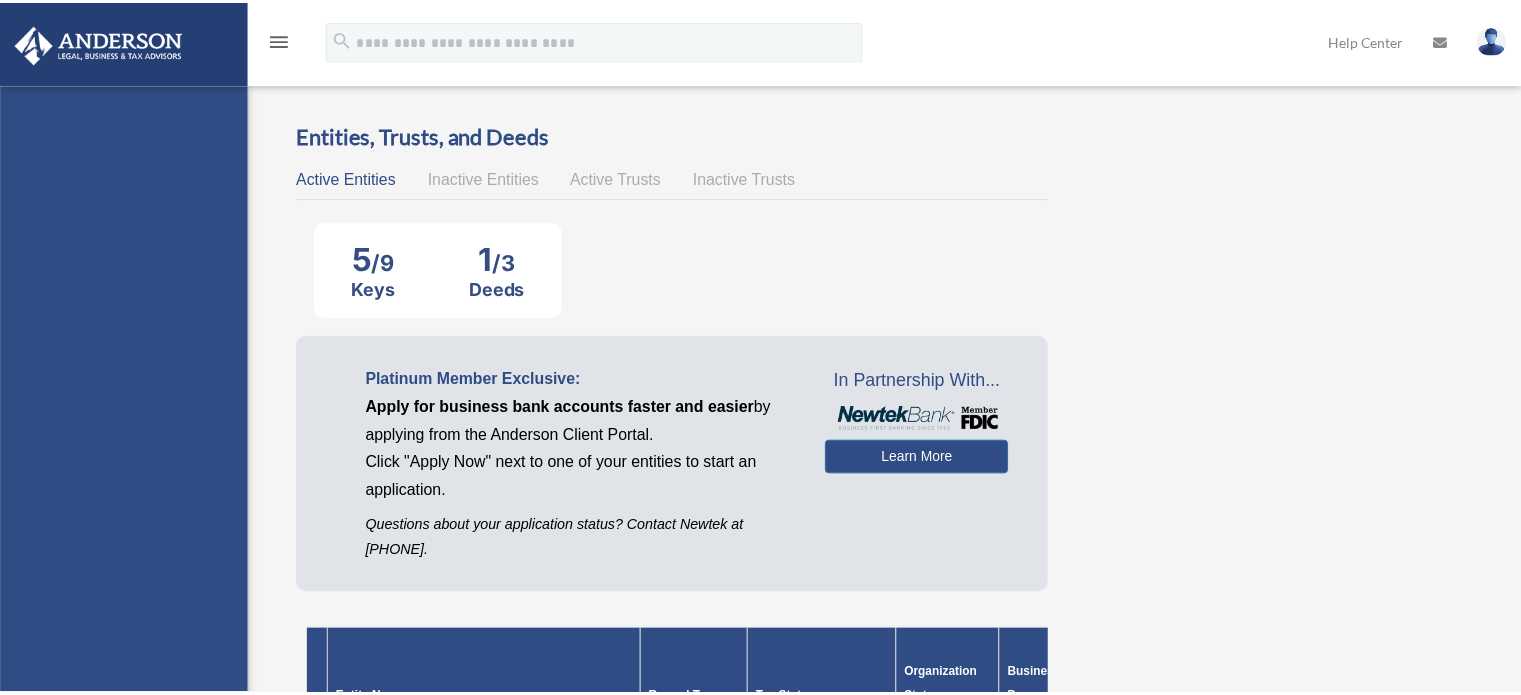 scroll, scrollTop: 0, scrollLeft: 0, axis: both 